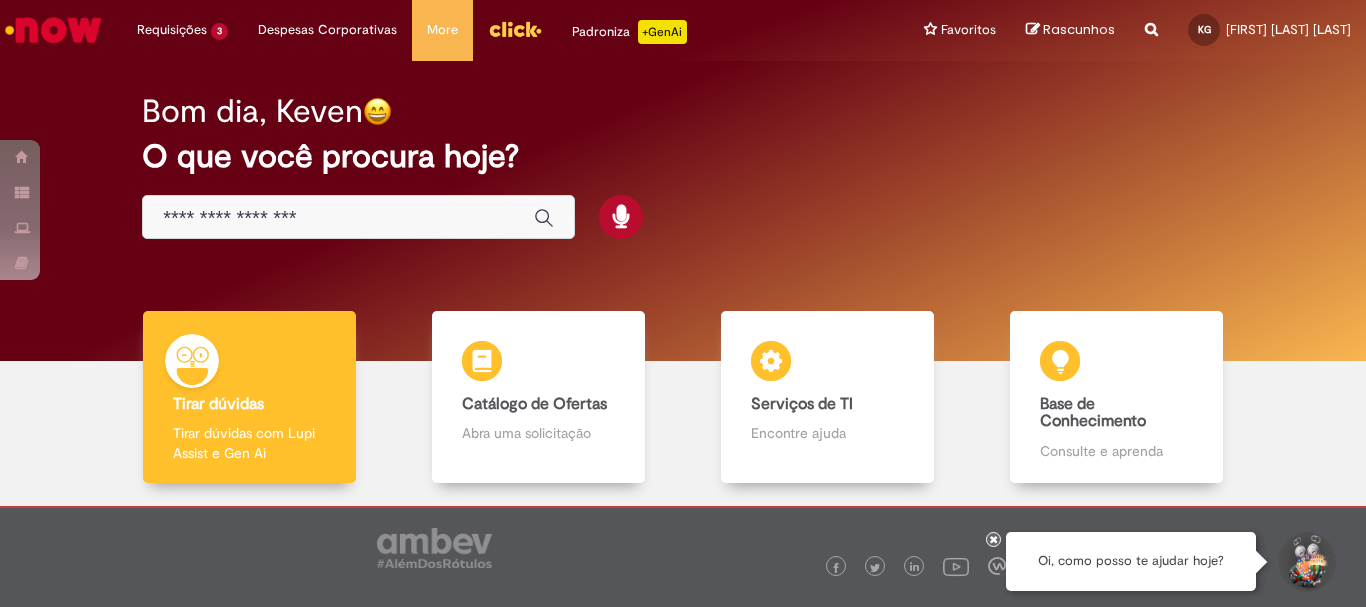 scroll, scrollTop: 0, scrollLeft: 0, axis: both 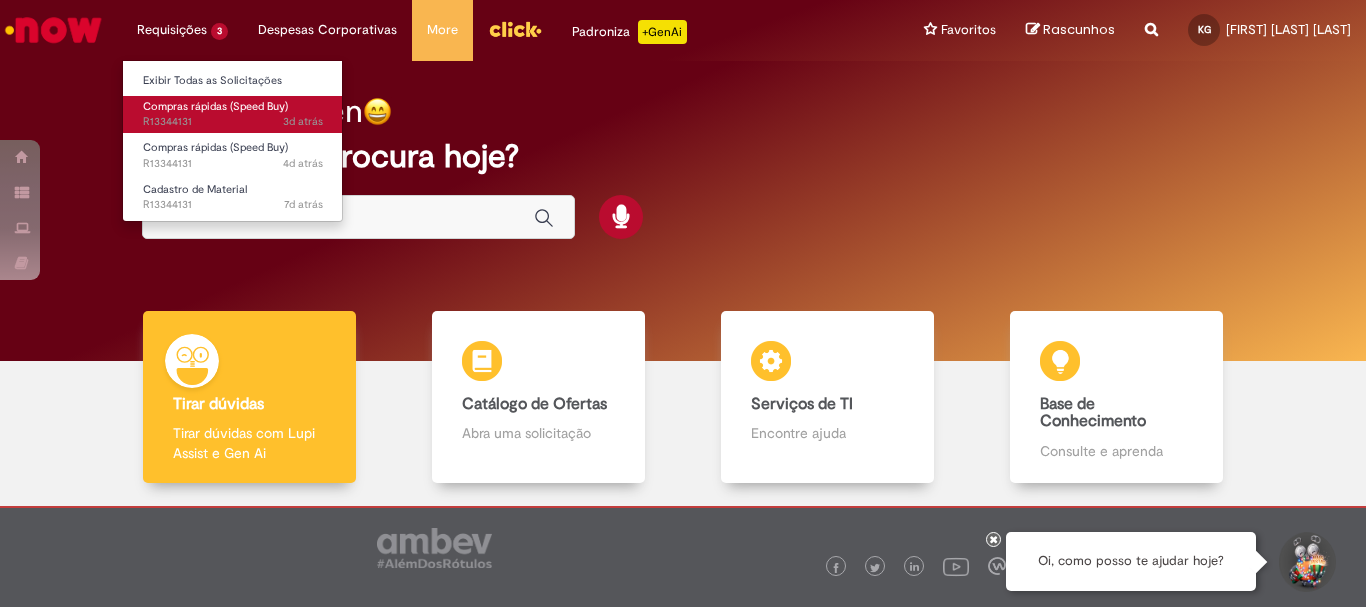 click on "3d atrás 3 dias atrás  R13344131" at bounding box center [233, 122] 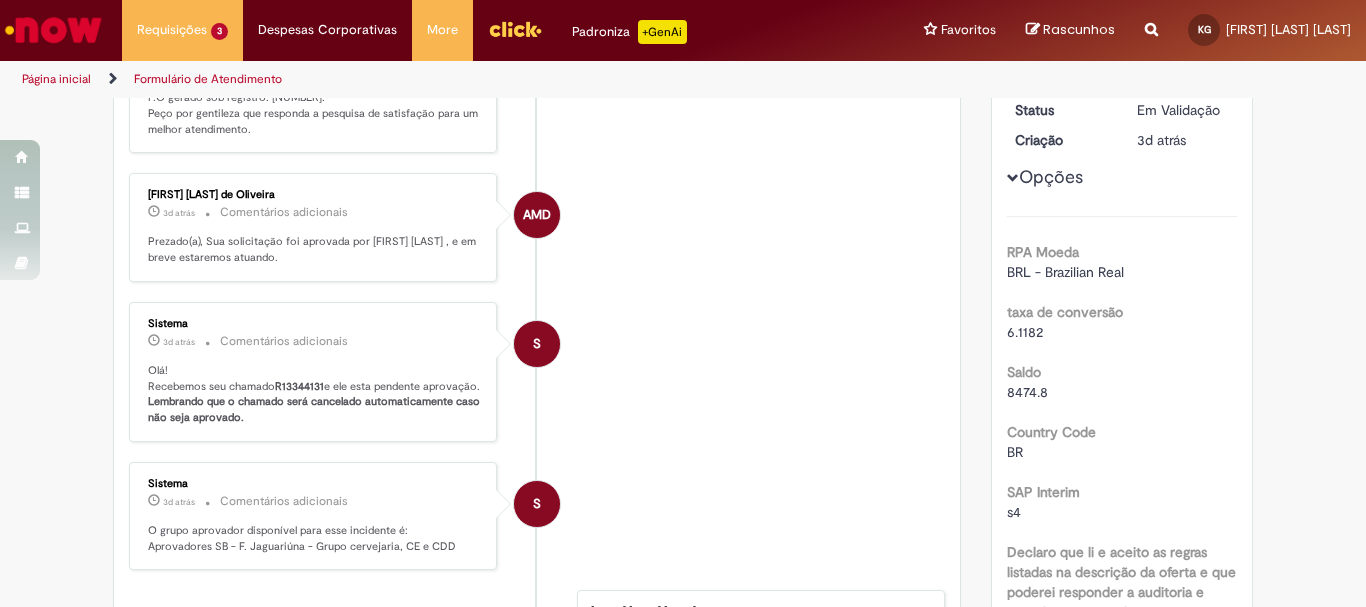 scroll, scrollTop: 100, scrollLeft: 0, axis: vertical 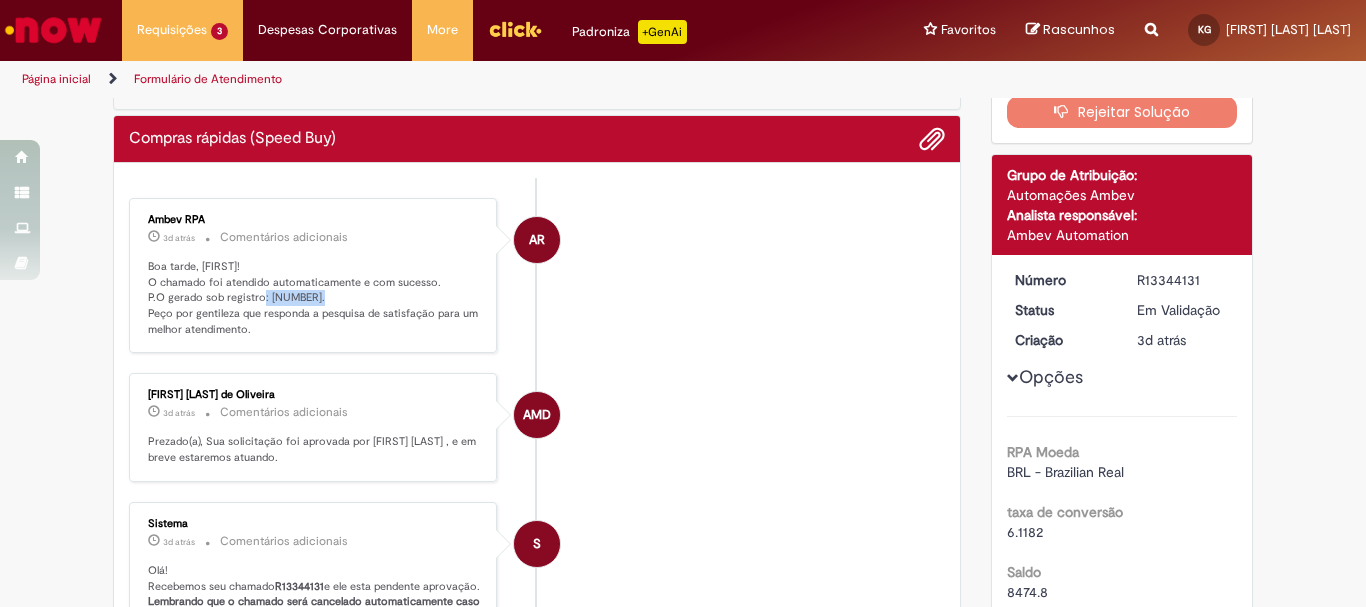 drag, startPoint x: 259, startPoint y: 299, endPoint x: 329, endPoint y: 297, distance: 70.028564 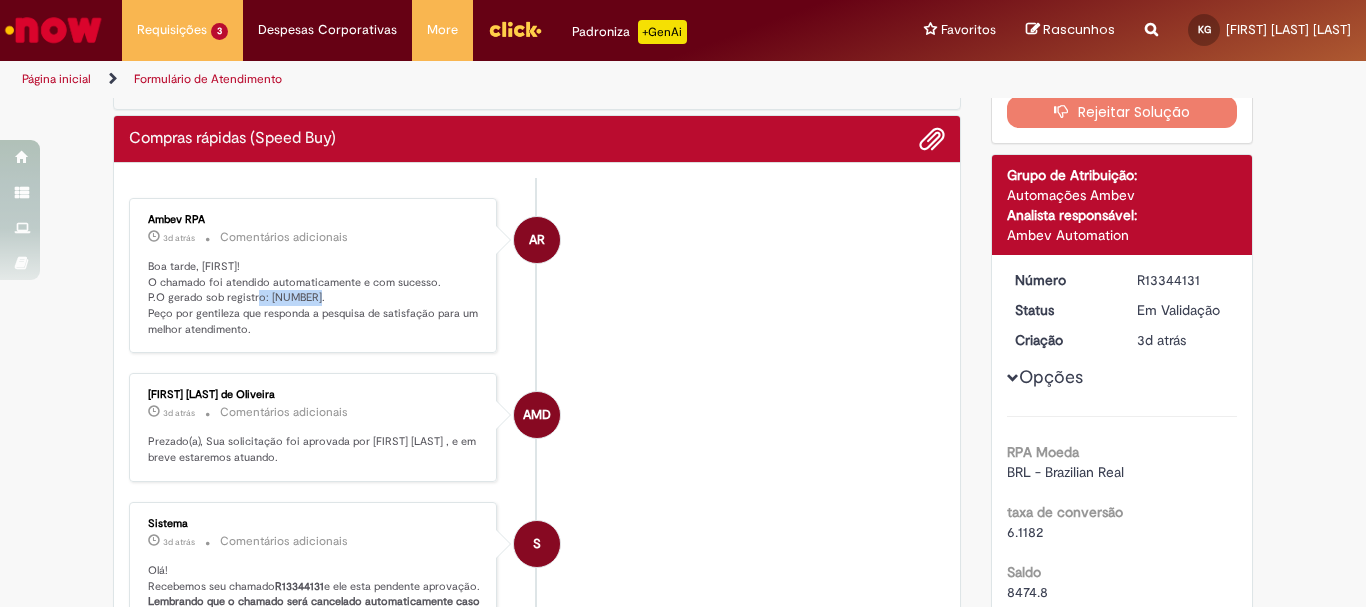 drag, startPoint x: 257, startPoint y: 297, endPoint x: 313, endPoint y: 298, distance: 56.008926 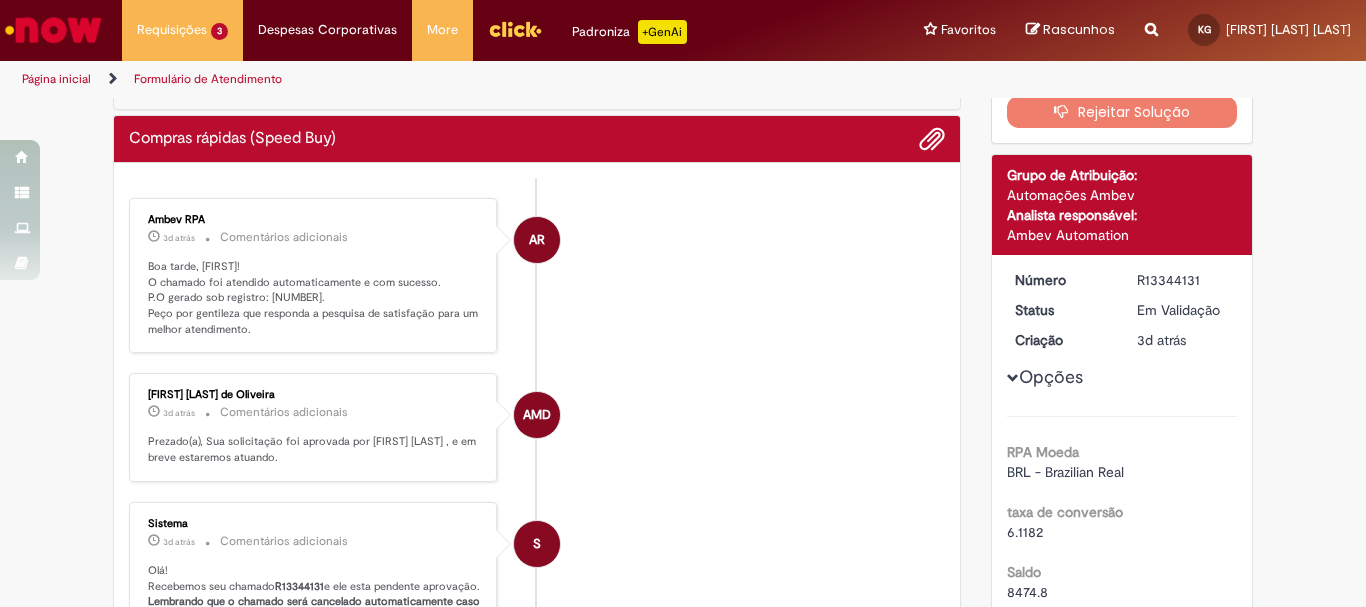 click on "Boa tarde, Keven!
O chamado foi atendido automaticamente e com sucesso.
P.O gerado sob registro: 4501298167.
Peço por gentileza que responda a pesquisa de satisfação para um melhor atendimento." at bounding box center [314, 298] 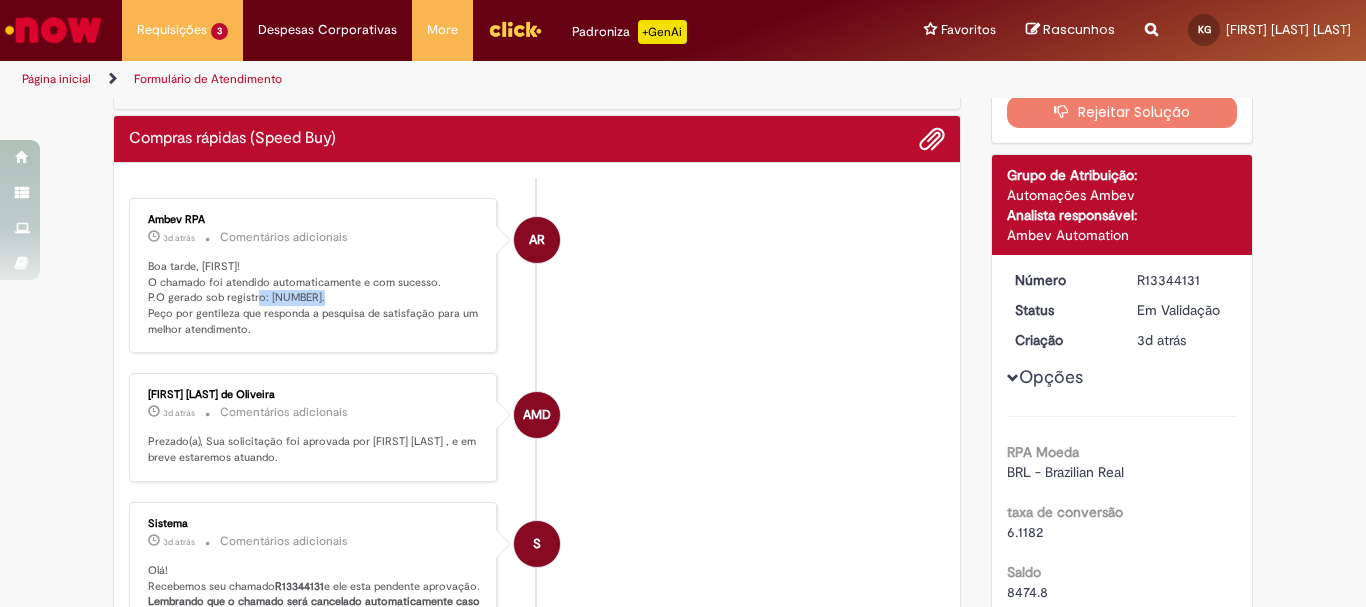 drag, startPoint x: 258, startPoint y: 300, endPoint x: 328, endPoint y: 295, distance: 70.178345 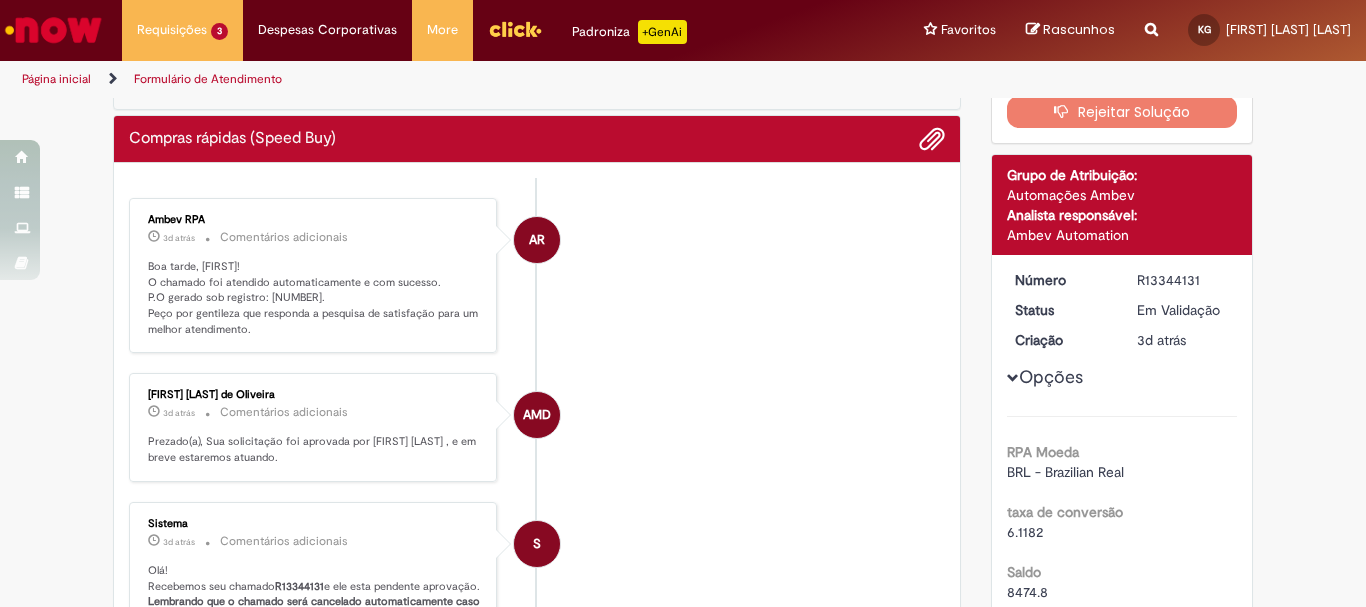 click on "Boa tarde, Keven!
O chamado foi atendido automaticamente e com sucesso.
P.O gerado sob registro: 4501298167.
Peço por gentileza que responda a pesquisa de satisfação para um melhor atendimento." at bounding box center (314, 298) 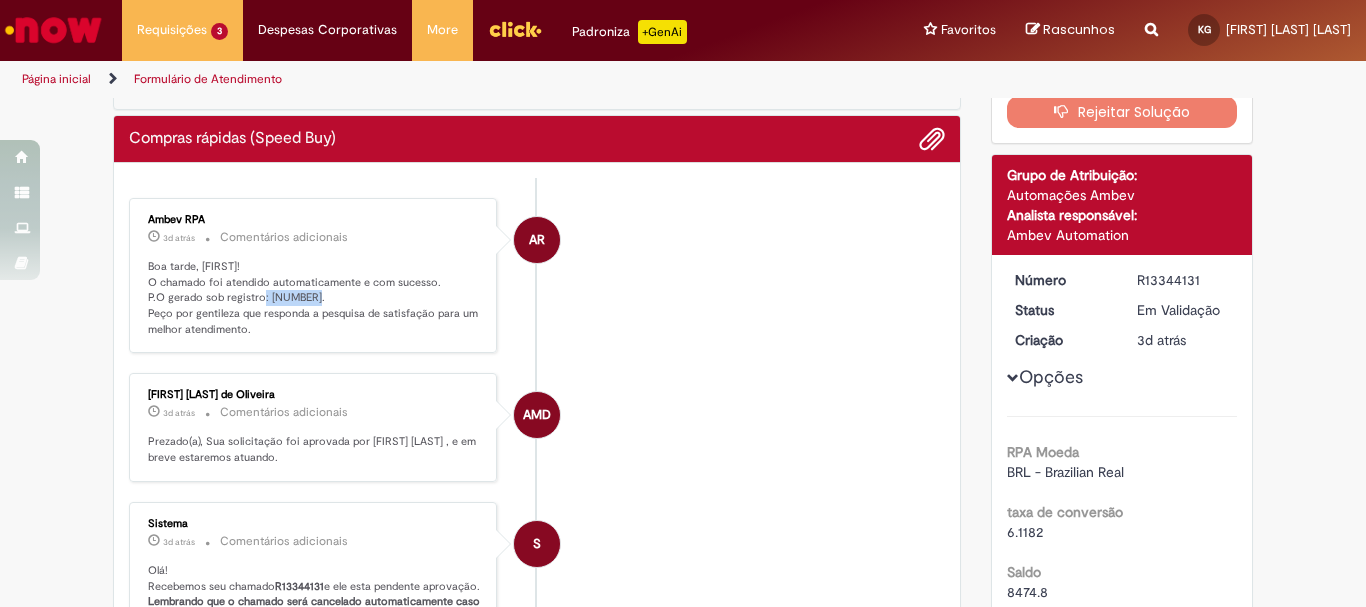 drag, startPoint x: 263, startPoint y: 303, endPoint x: 285, endPoint y: 296, distance: 23.086792 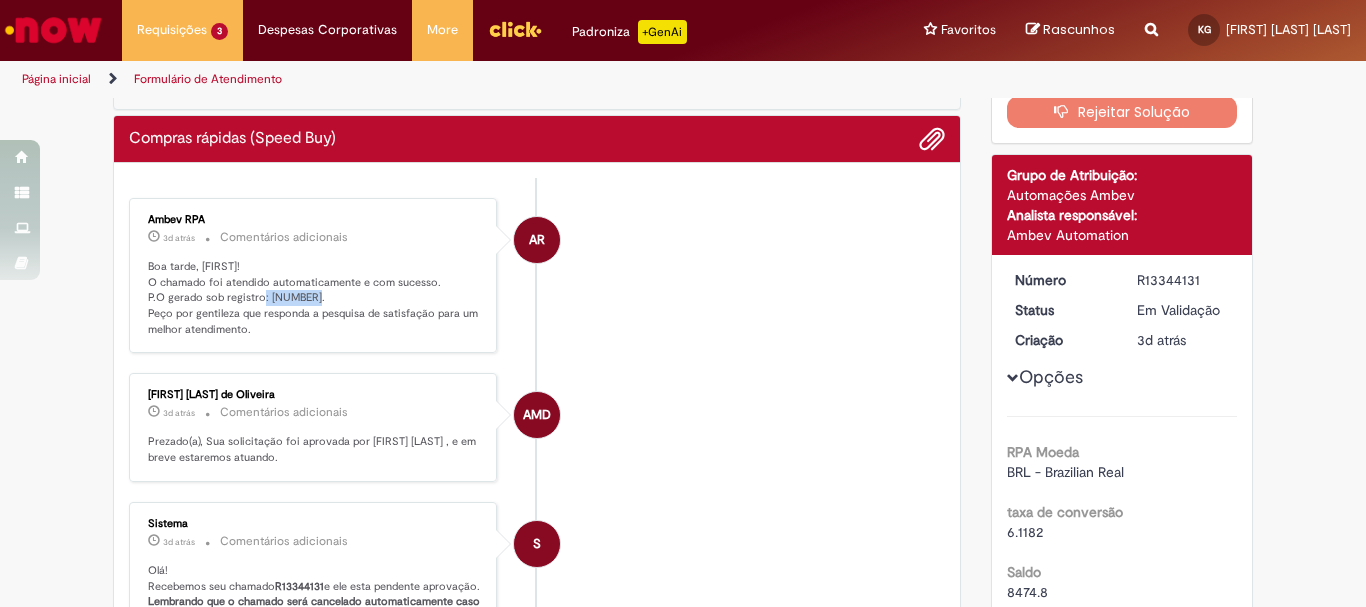 scroll, scrollTop: 0, scrollLeft: 0, axis: both 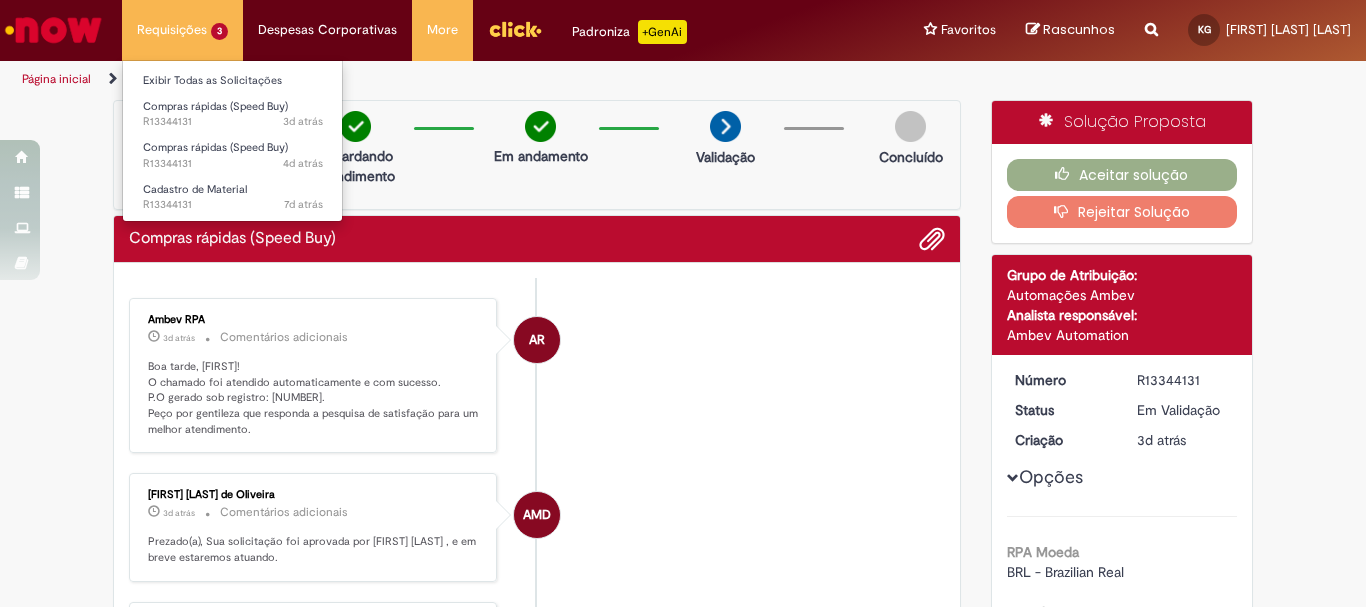 click on "Requisições   3
Exibir Todas as Solicitações
Compras rápidas (Speed Buy)
3d atrás 3 dias atrás  R13344131
Compras rápidas (Speed Buy)
4d atrás 4 dias atrás  R13341122
Cadastro de Material
7d atrás 7 dias atrás  R13328875" at bounding box center [182, 30] 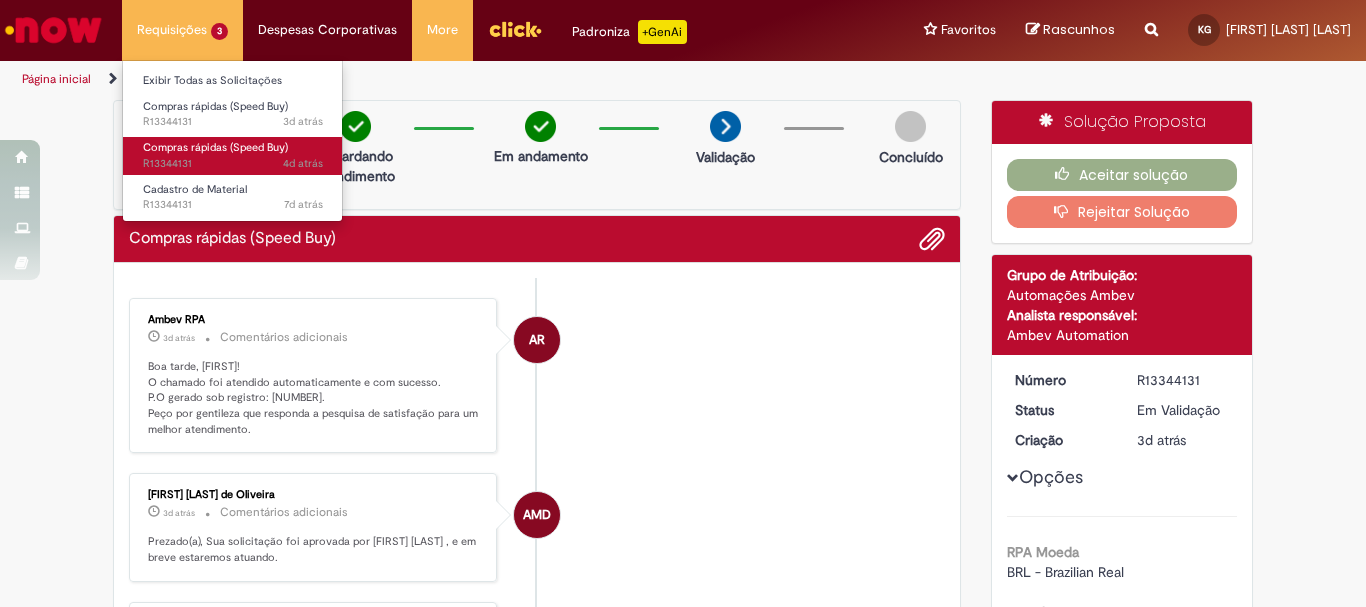 click on "Compras rápidas (Speed Buy)" at bounding box center [215, 147] 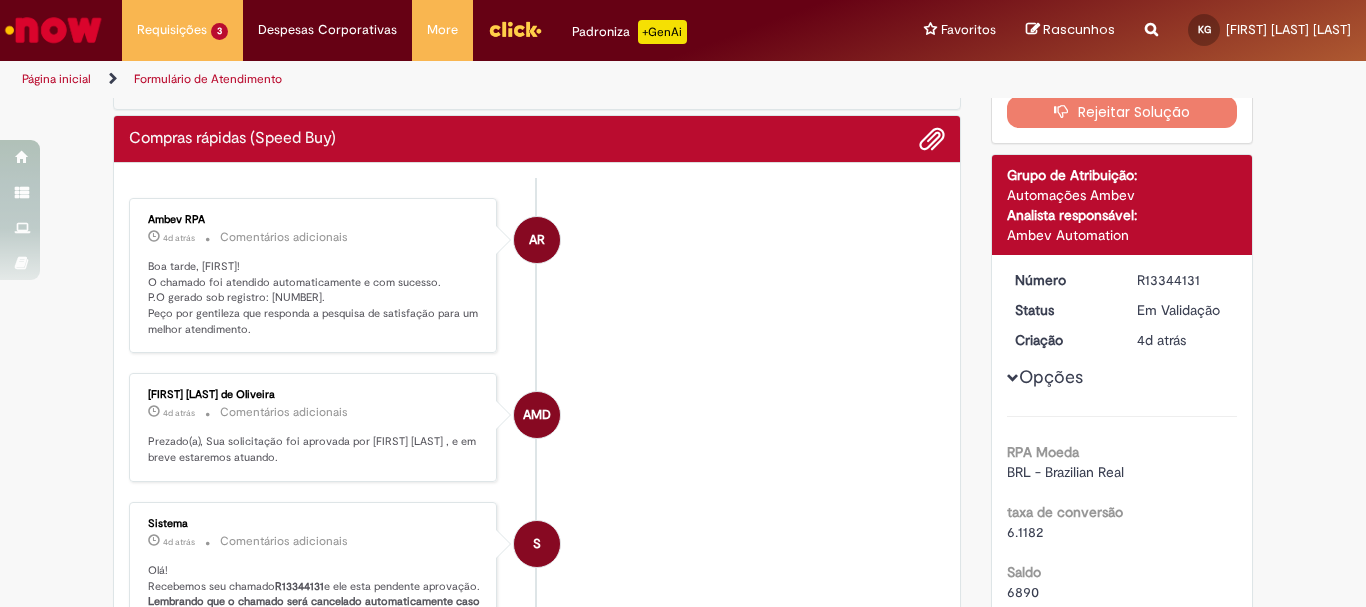 scroll, scrollTop: 200, scrollLeft: 0, axis: vertical 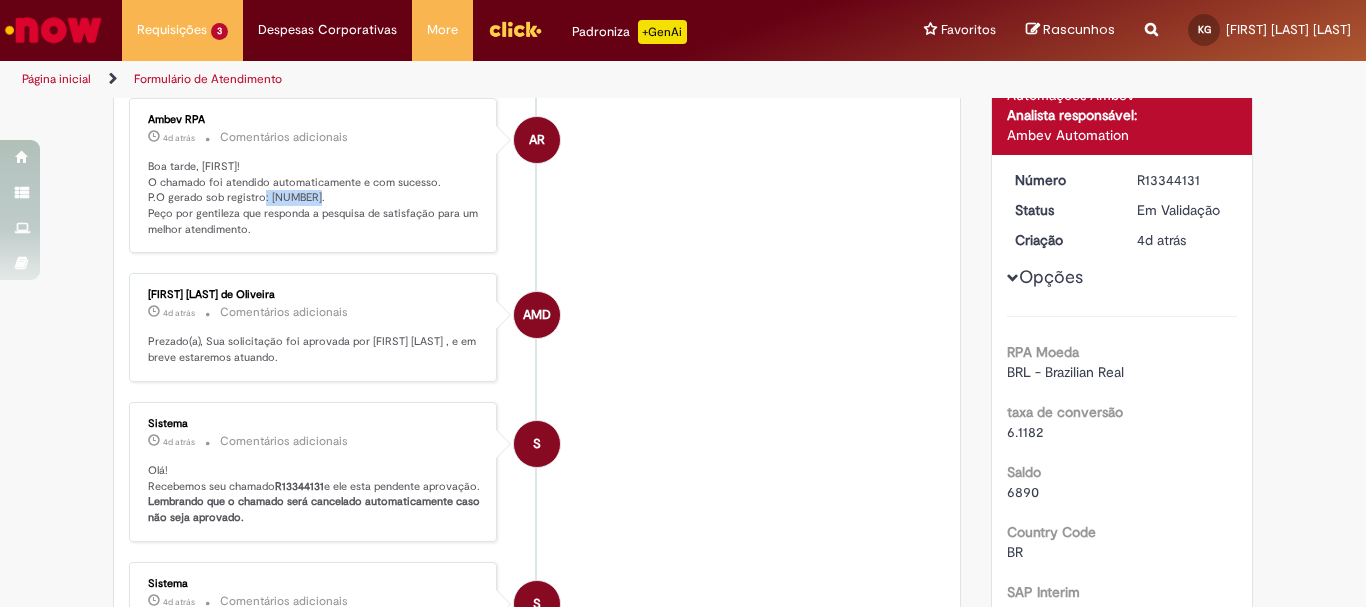 drag, startPoint x: 260, startPoint y: 198, endPoint x: 319, endPoint y: 197, distance: 59.008472 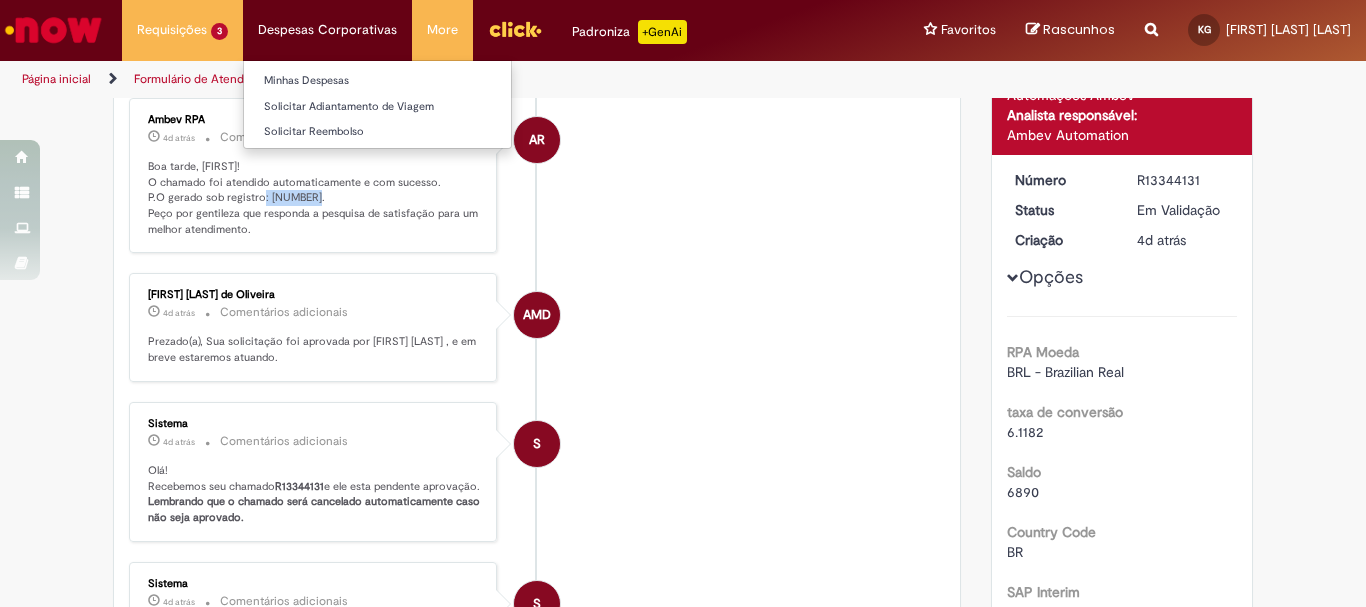 copy on "4501296298" 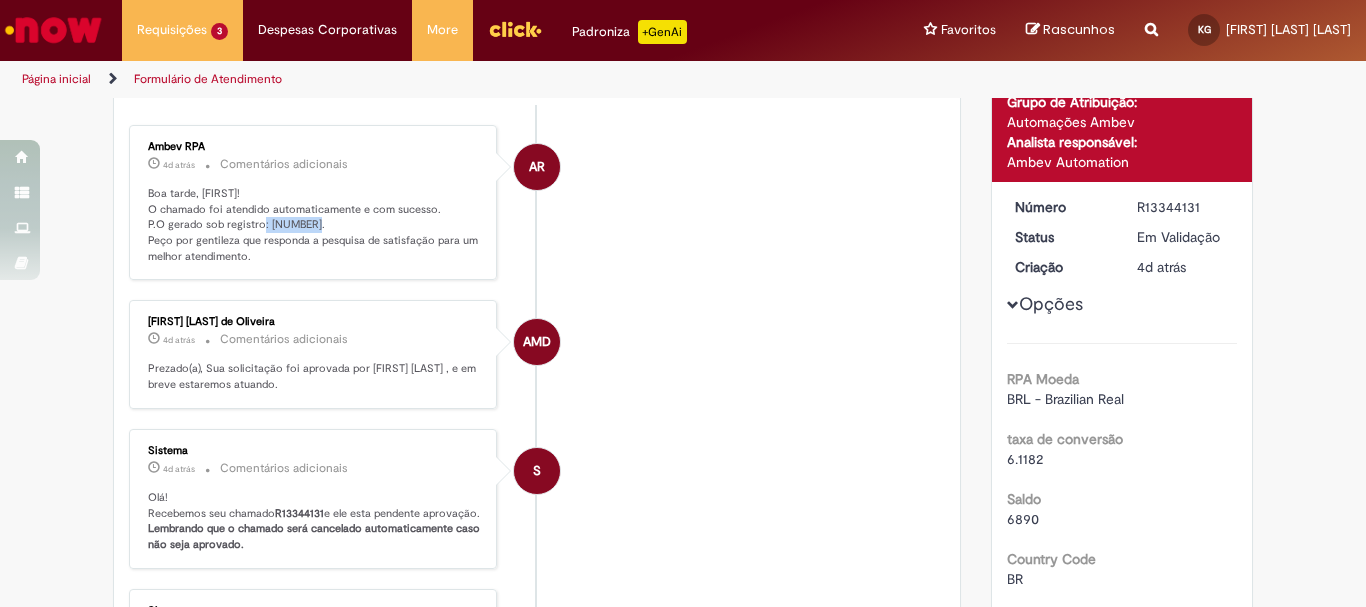 scroll, scrollTop: 0, scrollLeft: 0, axis: both 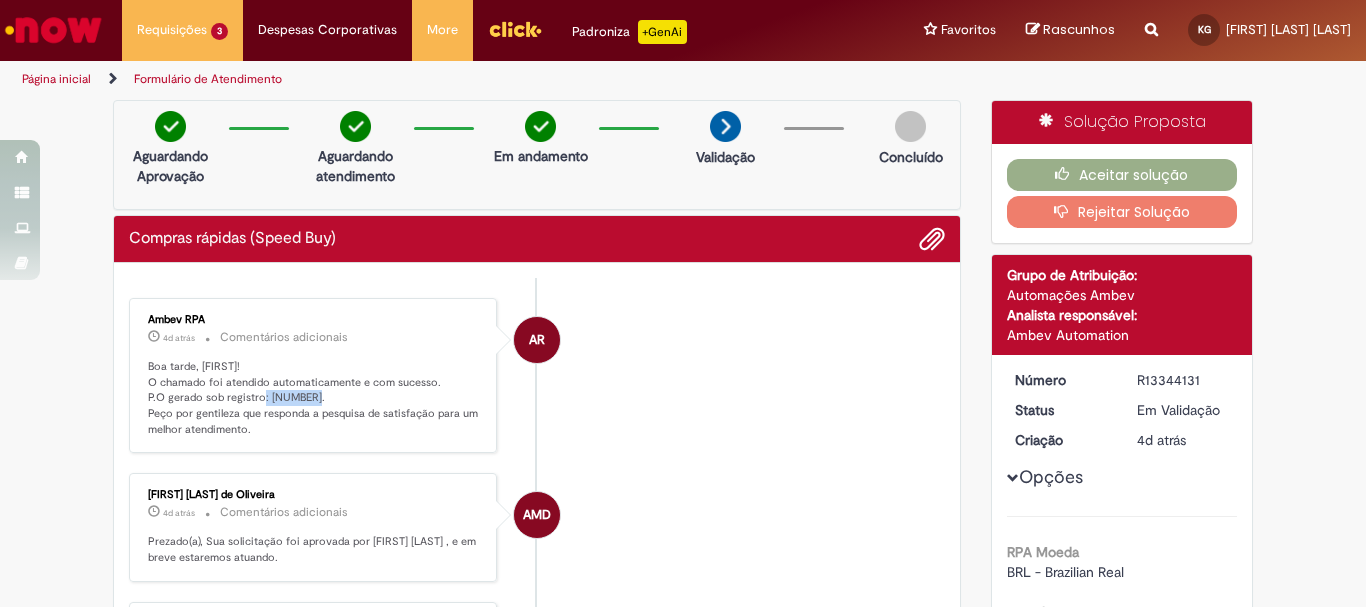 copy on "4501296298" 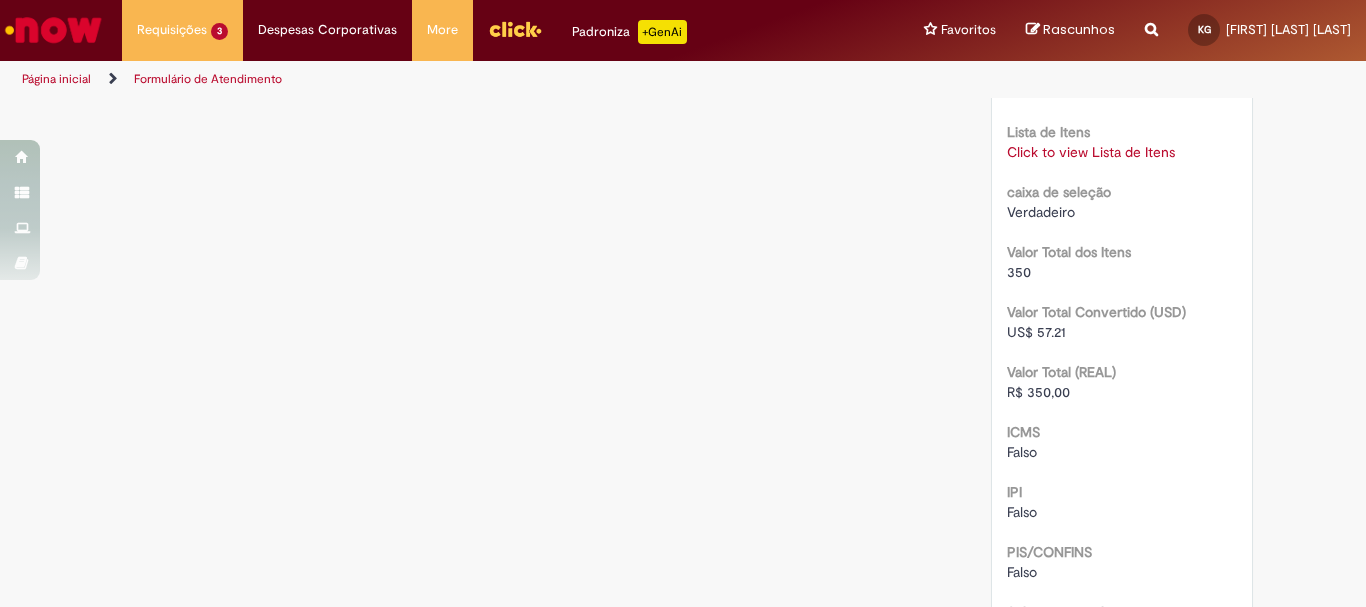 scroll, scrollTop: 2100, scrollLeft: 0, axis: vertical 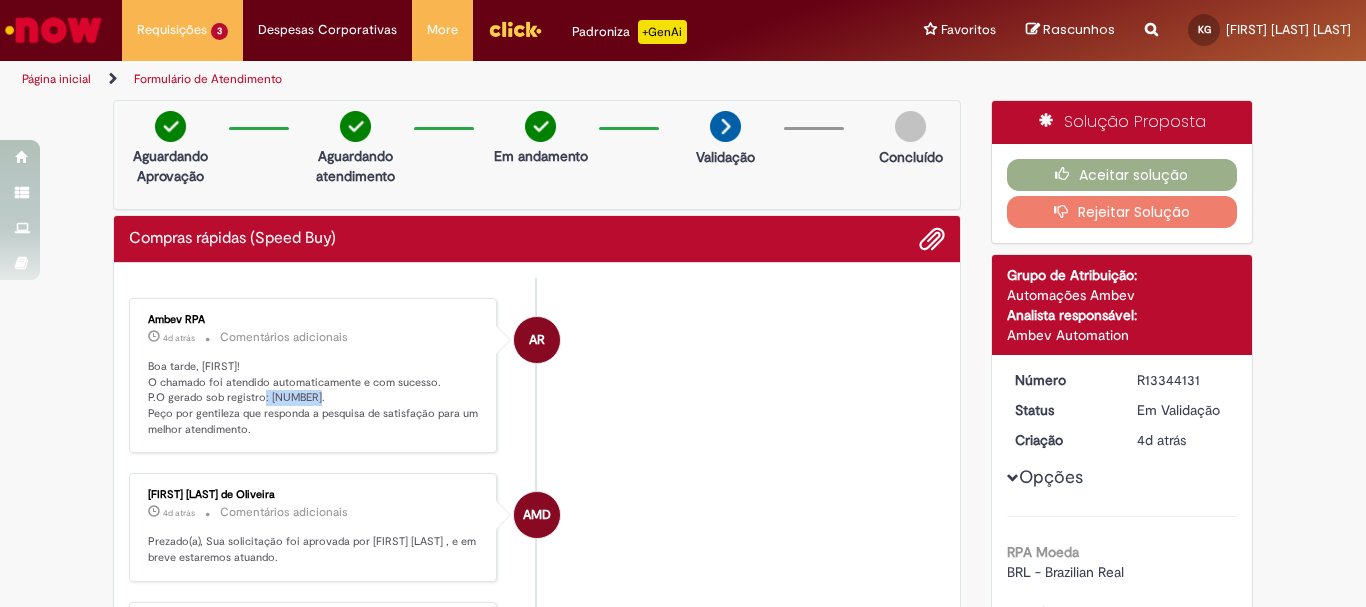 copy on "4501296298" 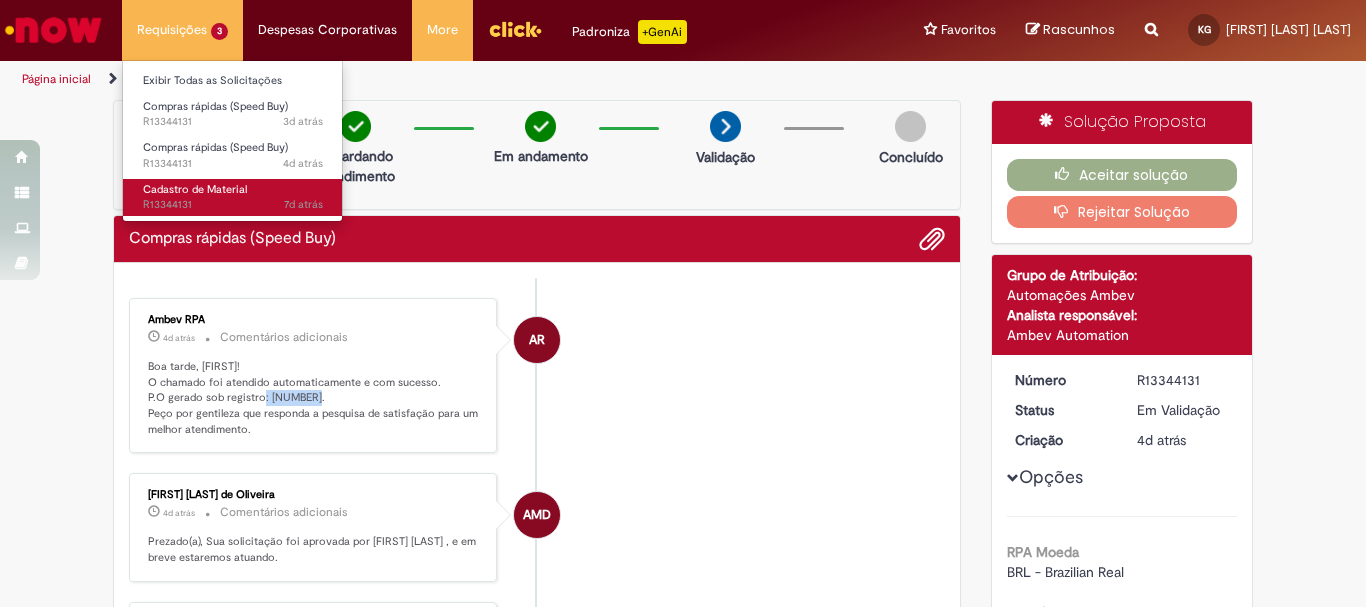 click on "7d atrás 7 dias atrás  R13328875" at bounding box center [233, 205] 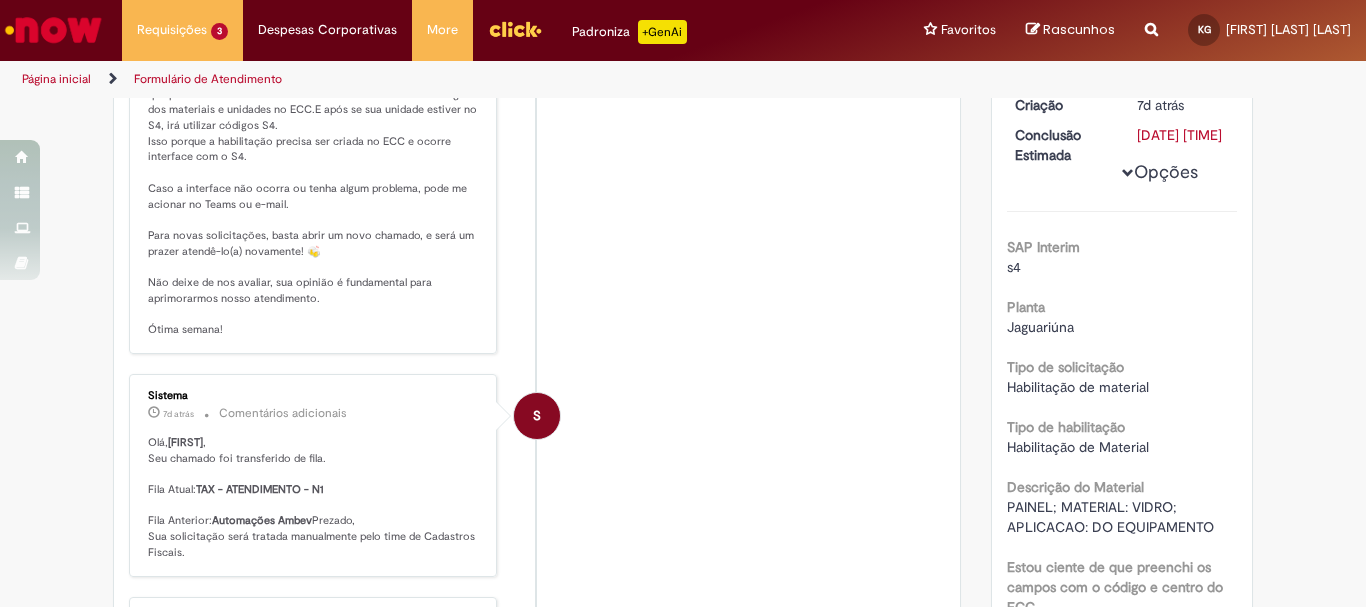 scroll, scrollTop: 0, scrollLeft: 0, axis: both 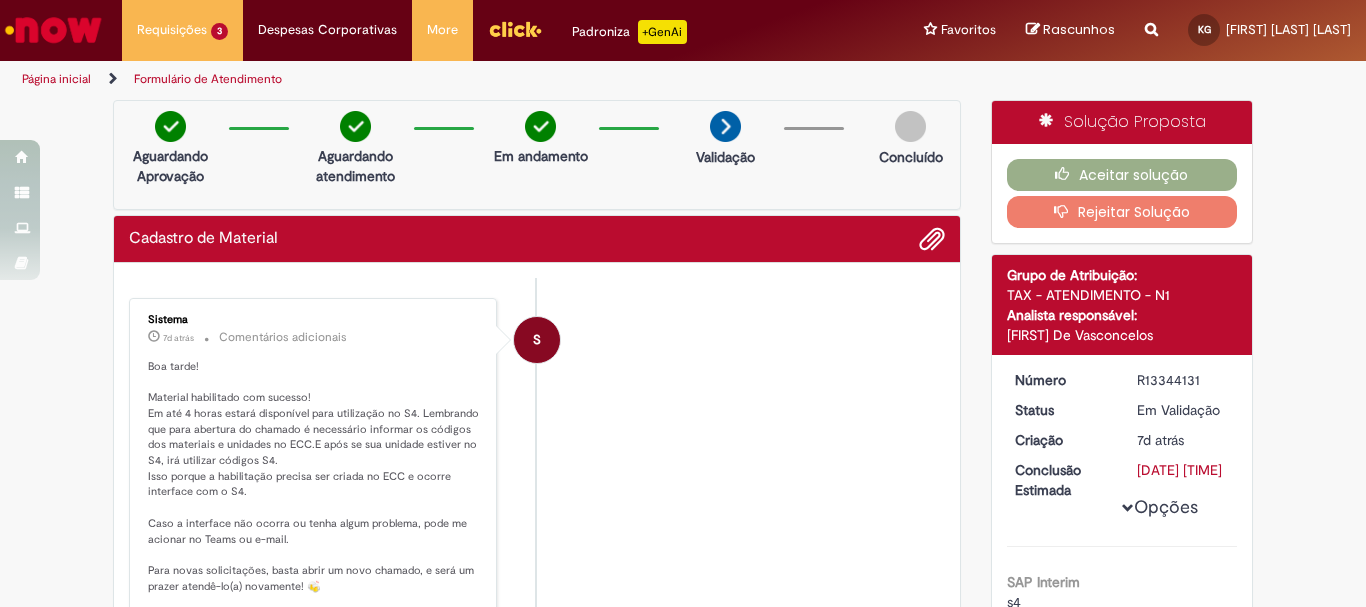 click at bounding box center (515, 29) 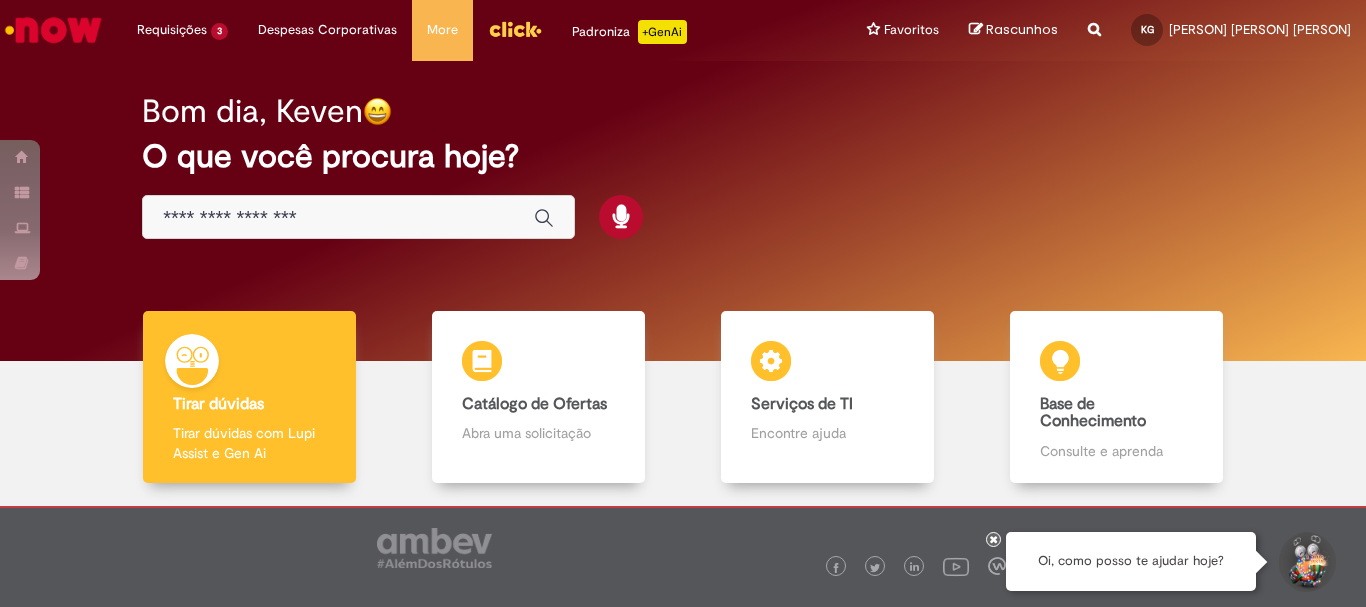 scroll, scrollTop: 0, scrollLeft: 0, axis: both 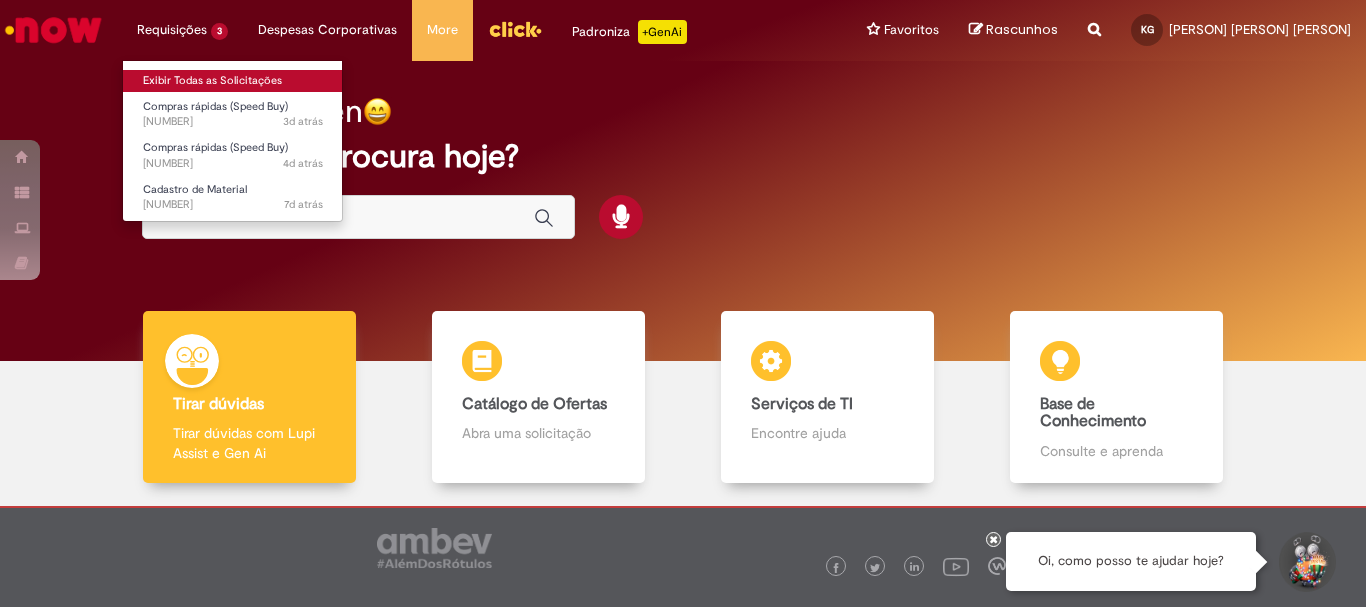 click on "Exibir Todas as Solicitações" at bounding box center (233, 81) 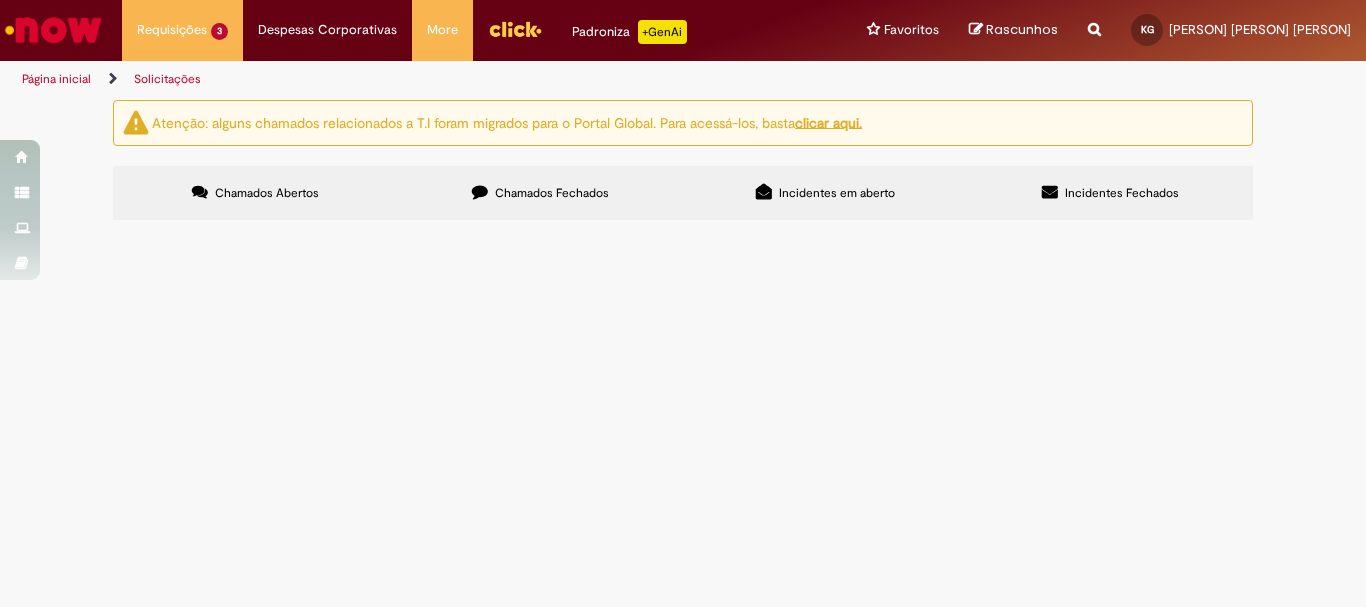click on "Chamados Fechados" at bounding box center [540, 193] 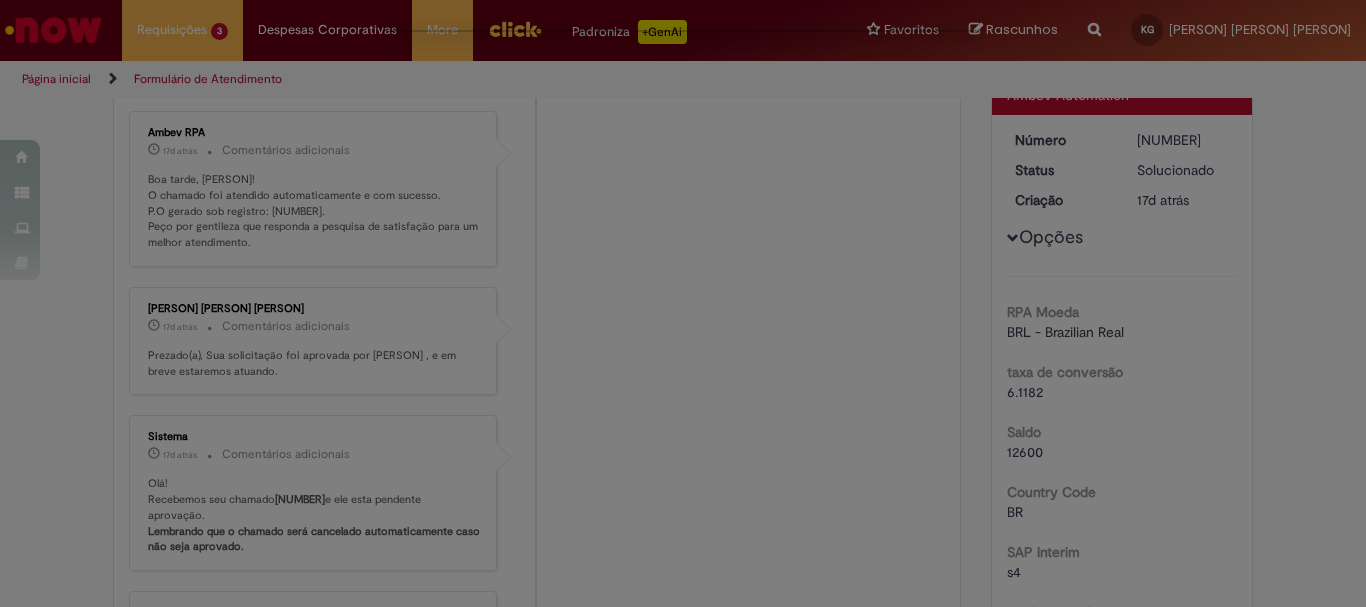 scroll, scrollTop: 0, scrollLeft: 0, axis: both 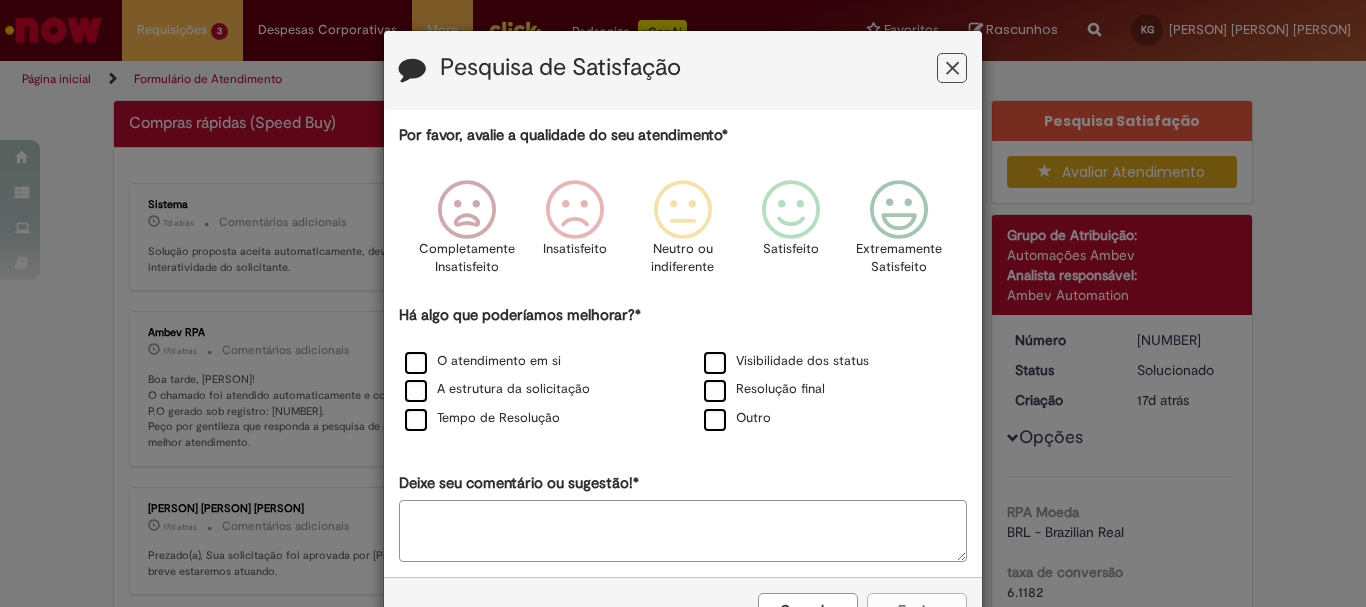 click at bounding box center [952, 68] 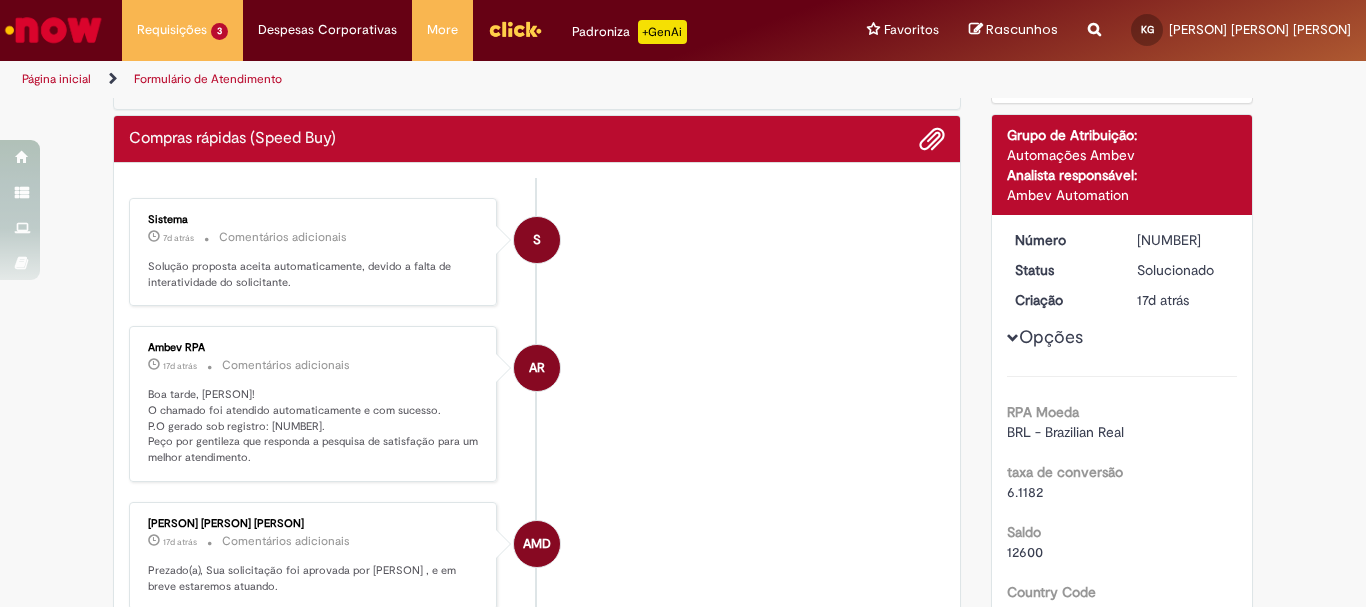 scroll, scrollTop: 200, scrollLeft: 0, axis: vertical 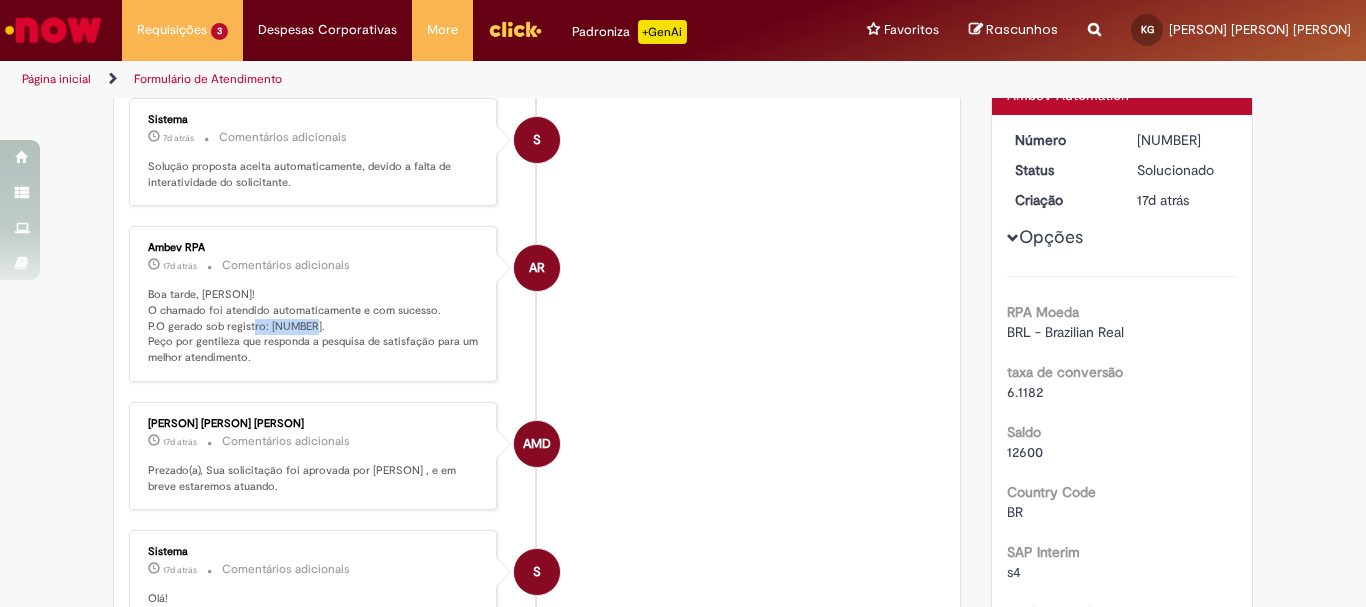 drag, startPoint x: 257, startPoint y: 329, endPoint x: 316, endPoint y: 323, distance: 59.3043 